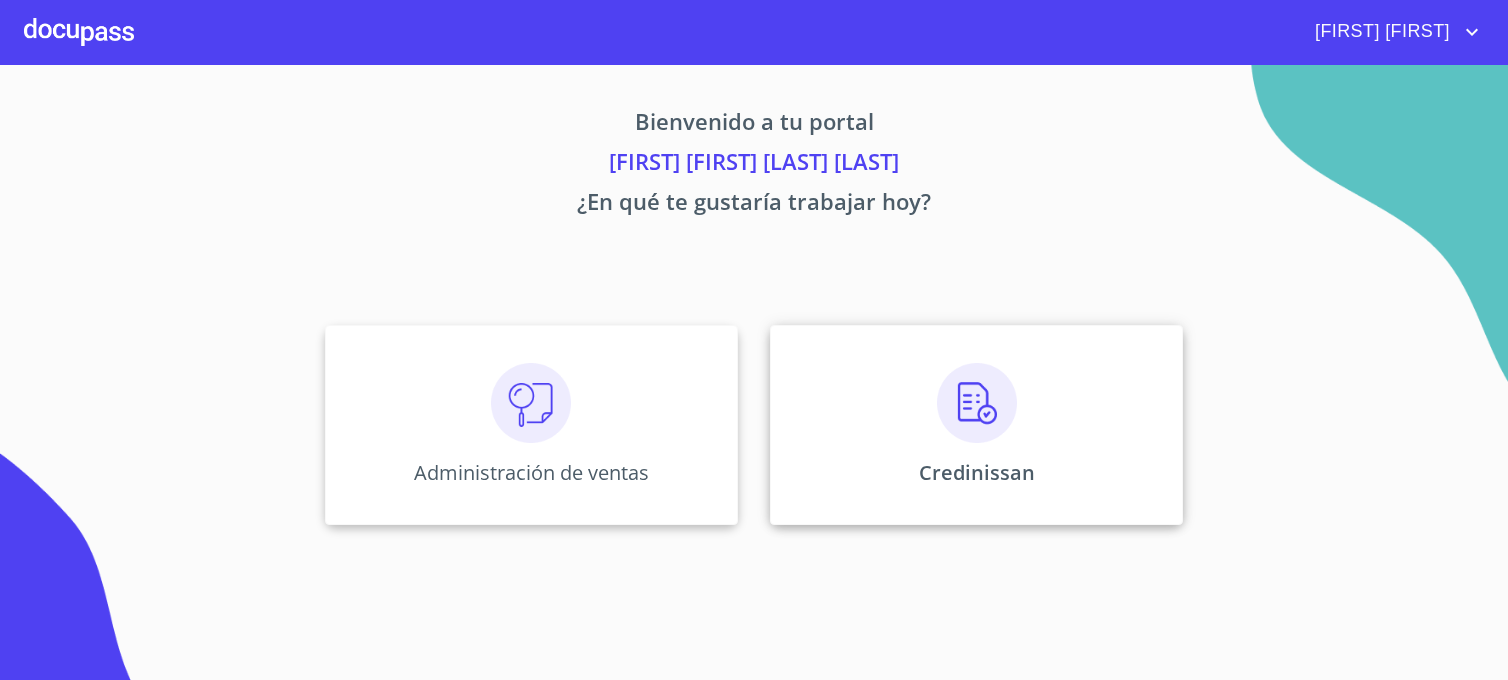 scroll, scrollTop: 0, scrollLeft: 0, axis: both 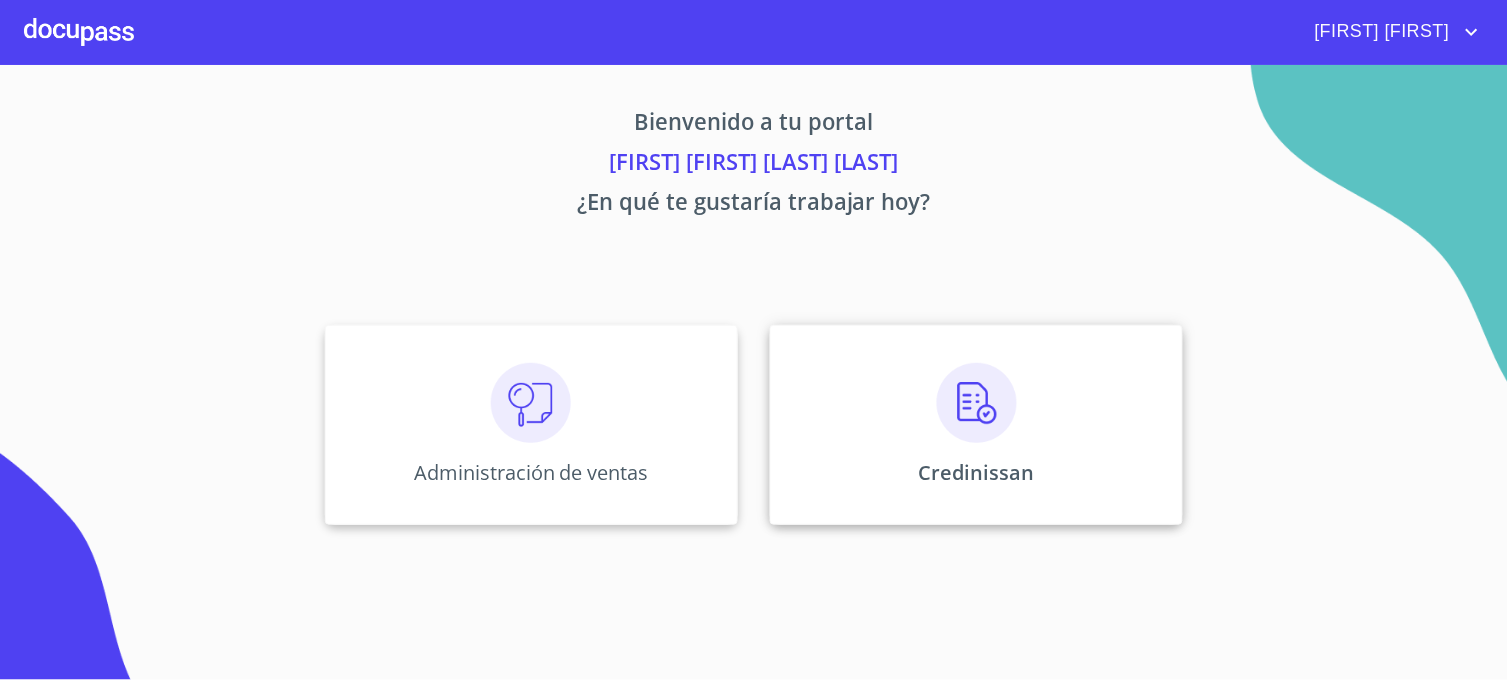 click on "Credinissan" at bounding box center (531, 425) 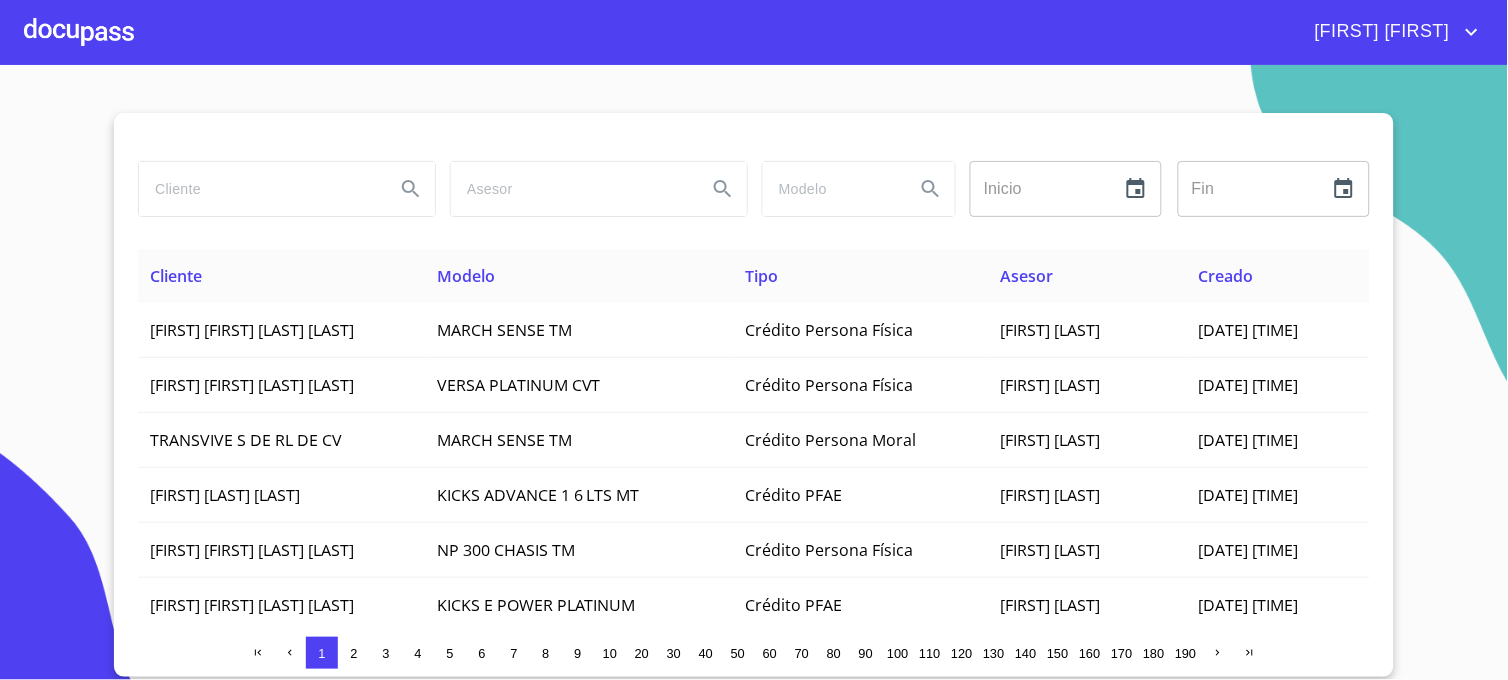 click at bounding box center [259, 189] 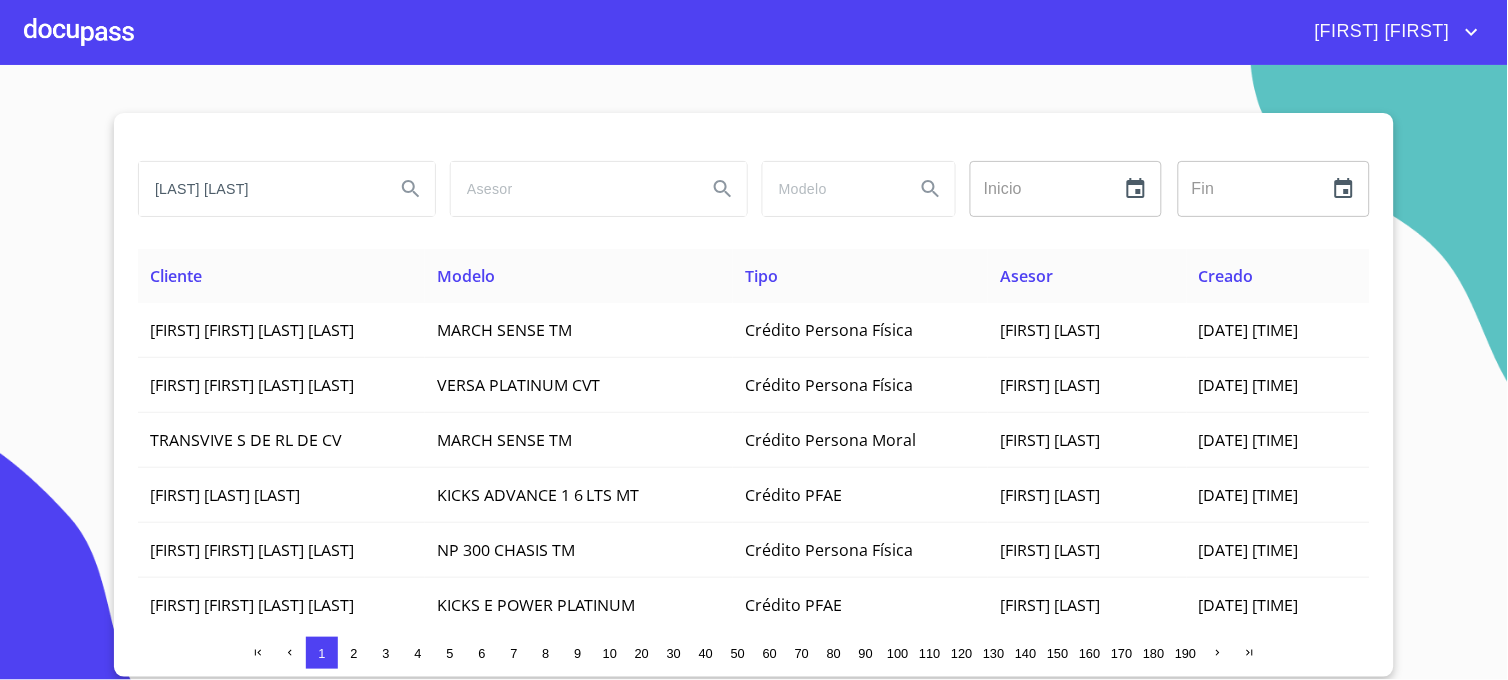 type on "HERNANDEZ VALENCIA" 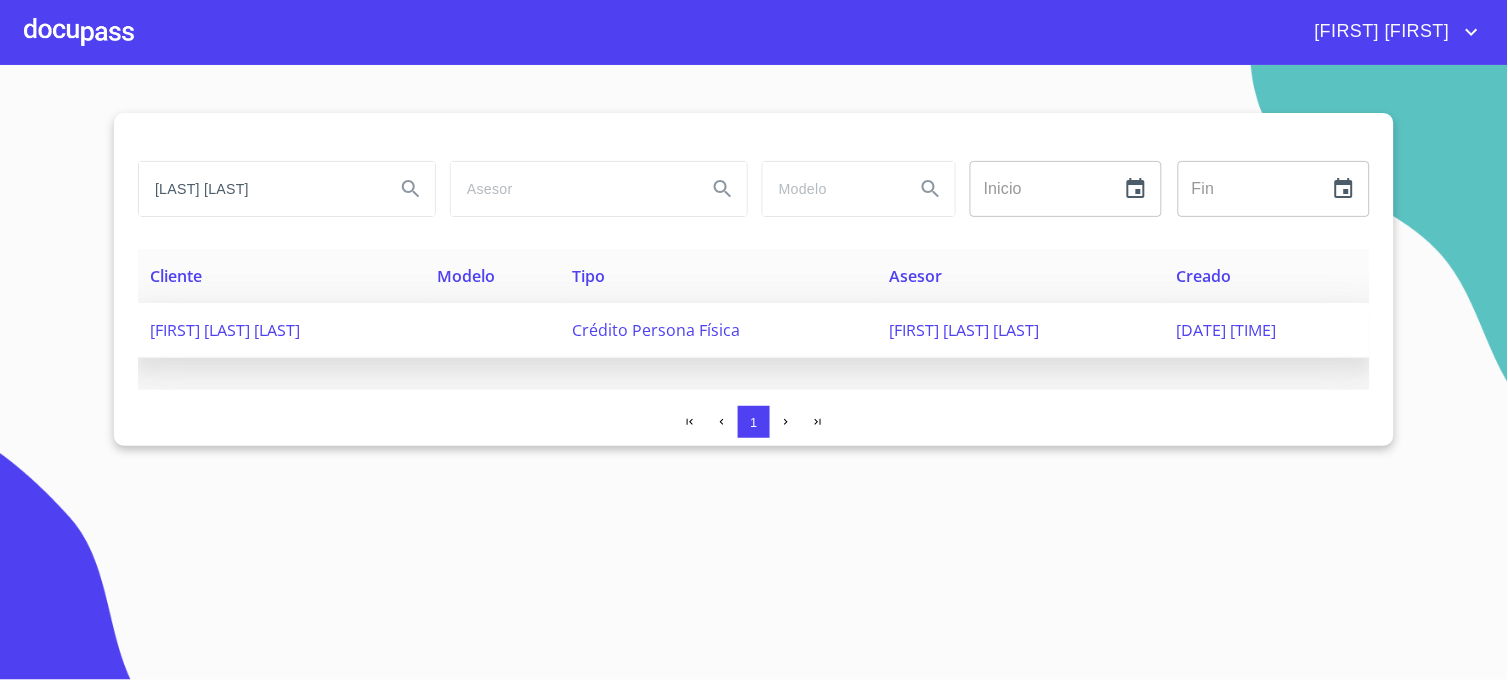 click on "CLAUDIA HERNANDEZ VALENCIA" at bounding box center [225, 330] 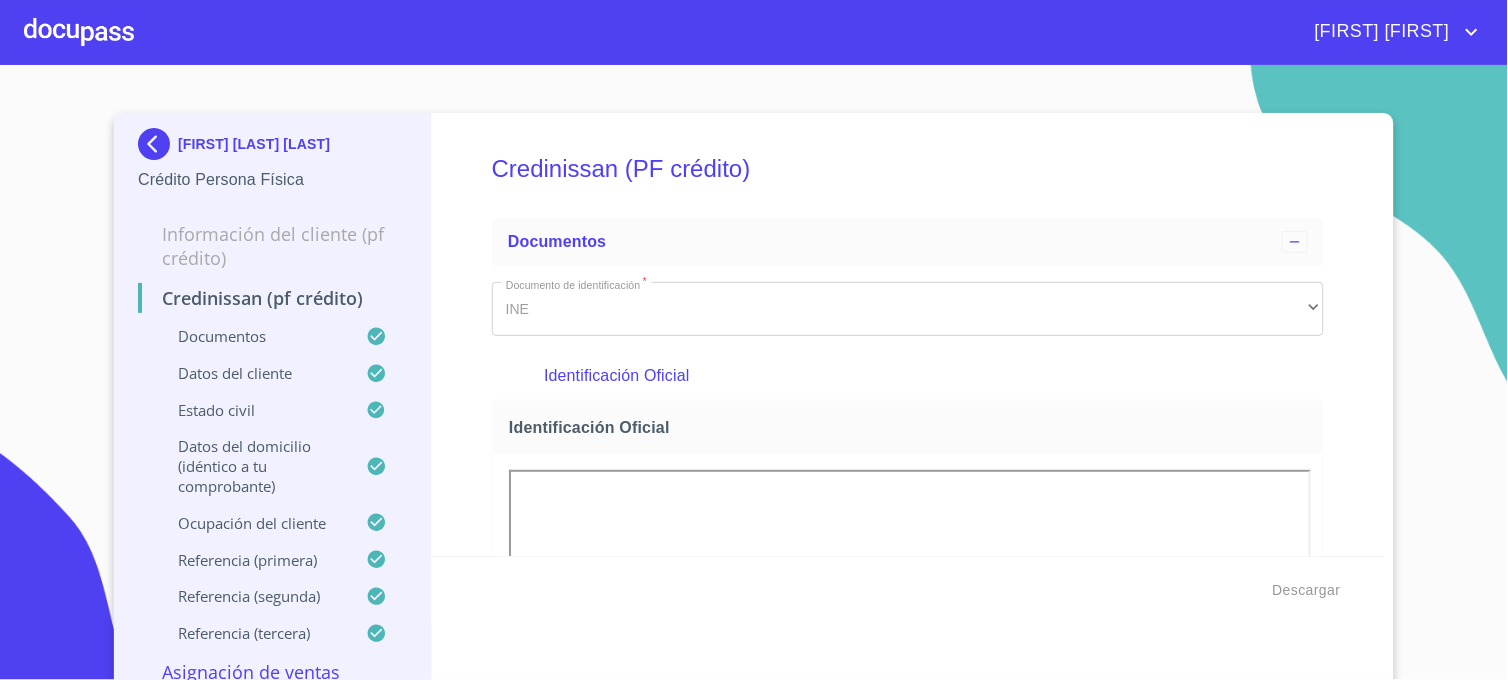 scroll, scrollTop: 0, scrollLeft: 0, axis: both 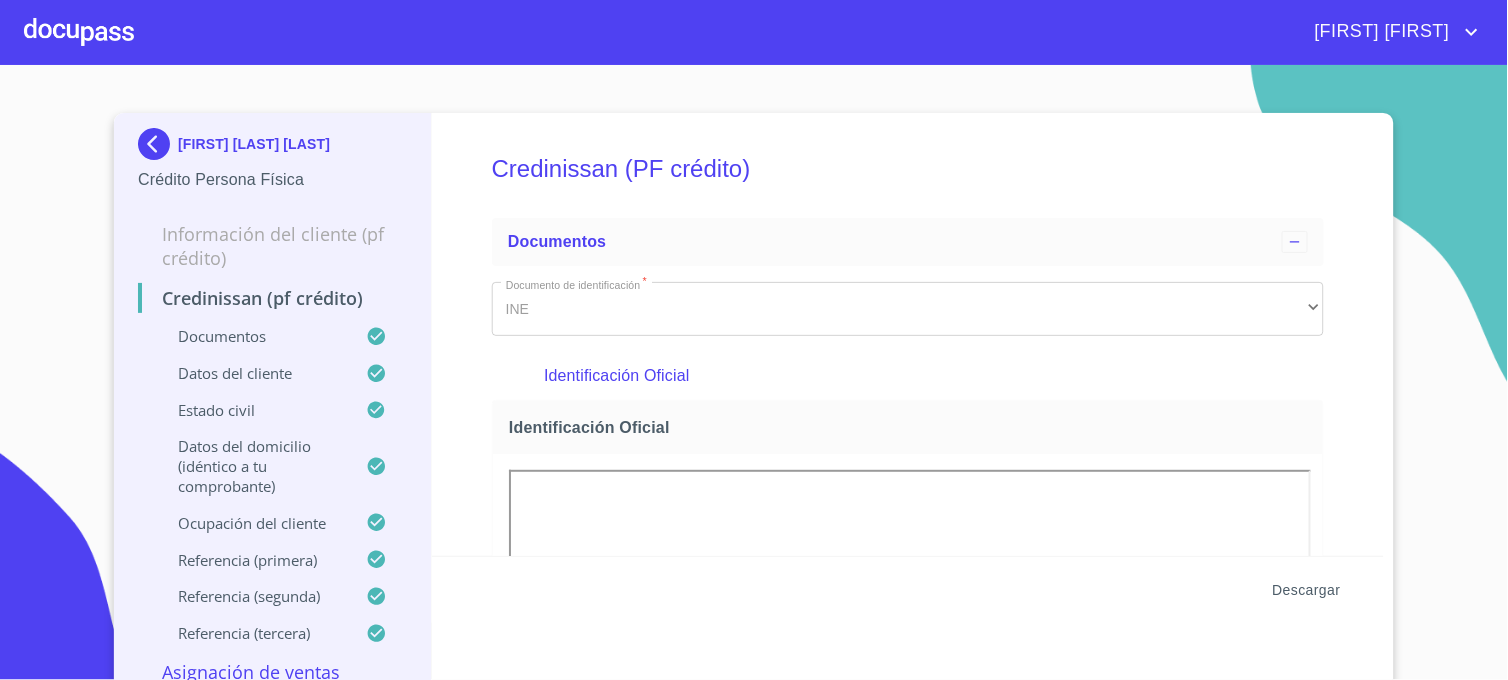 click on "Descargar" at bounding box center [1307, 590] 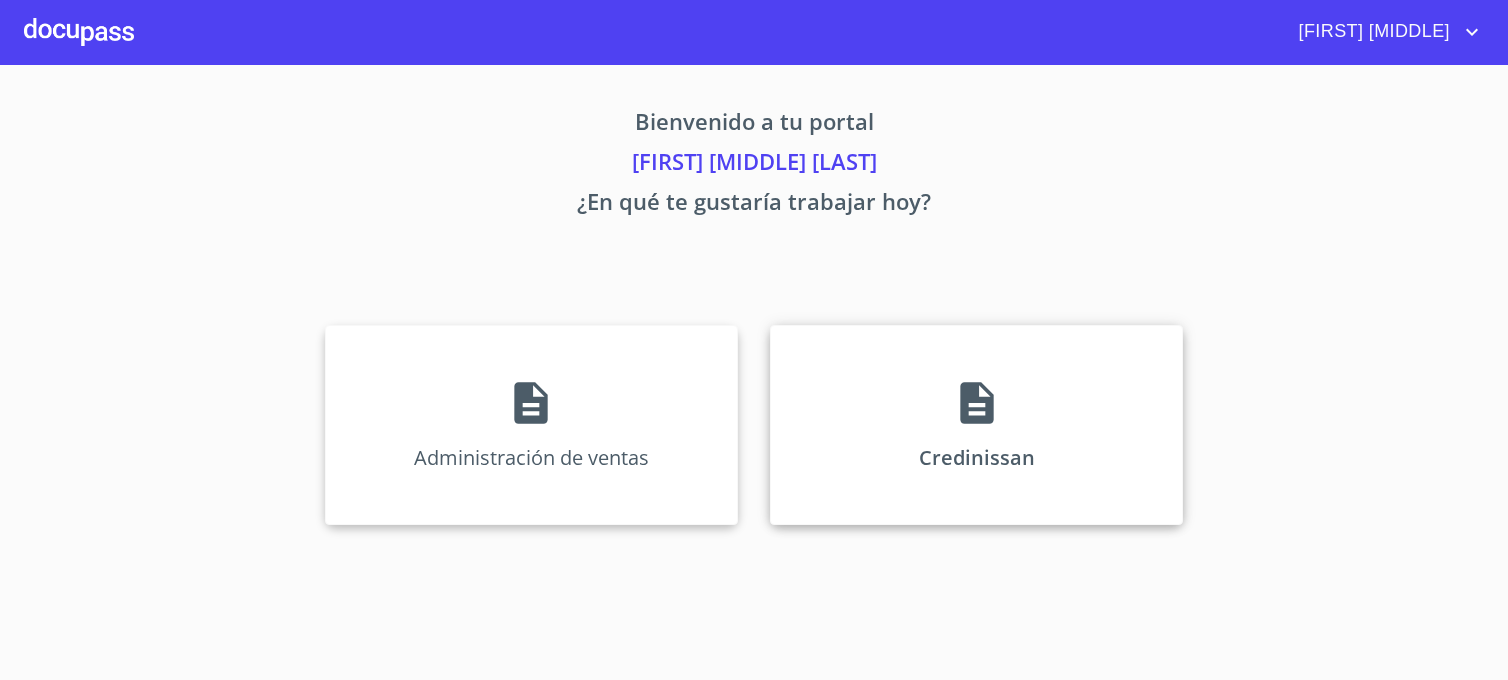 scroll, scrollTop: 0, scrollLeft: 0, axis: both 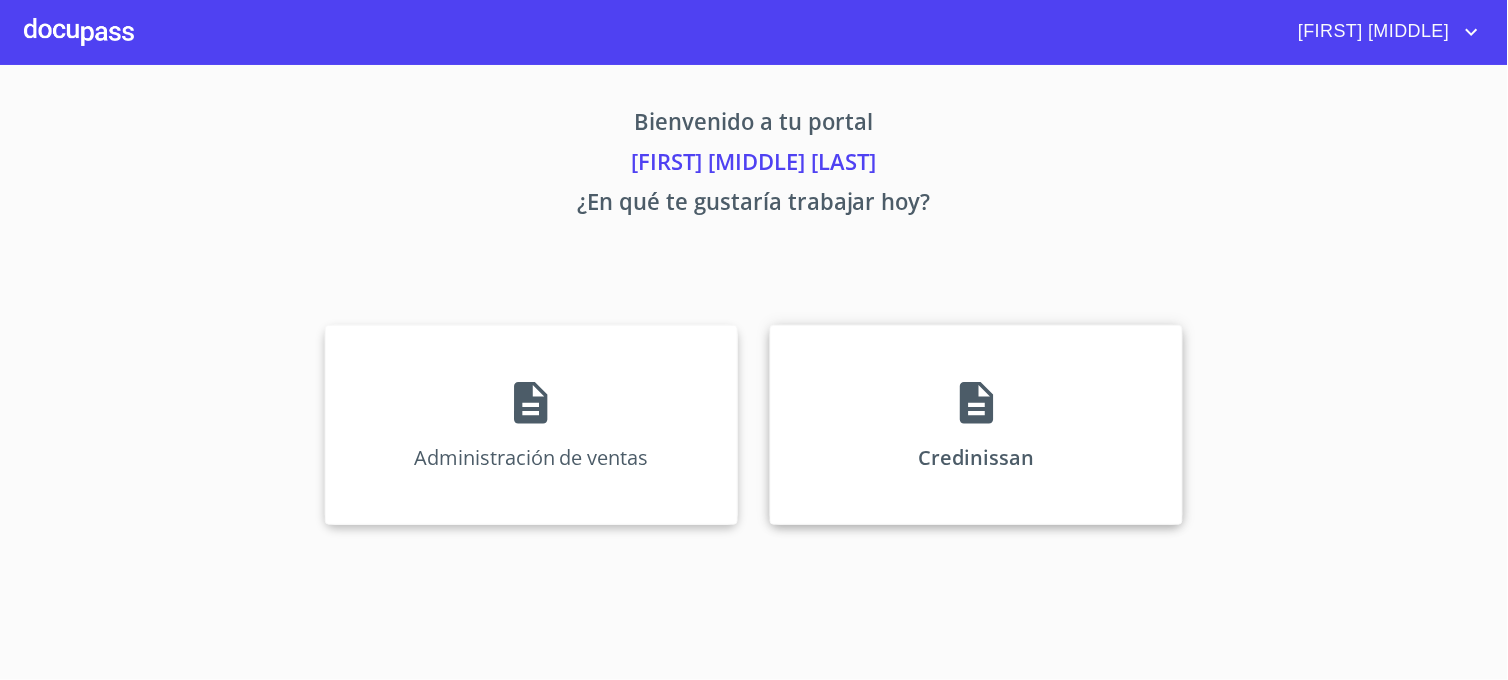 click on "Credinissan" at bounding box center [531, 425] 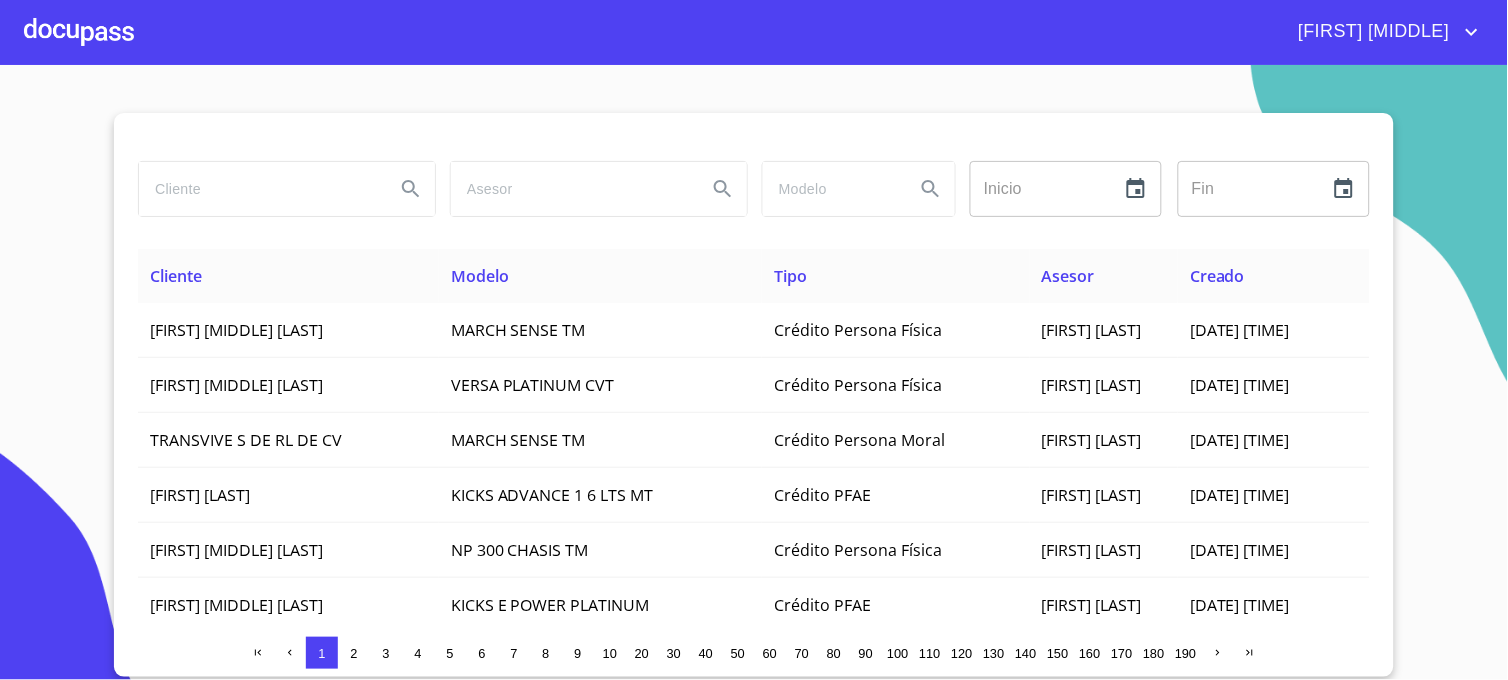 click at bounding box center [259, 189] 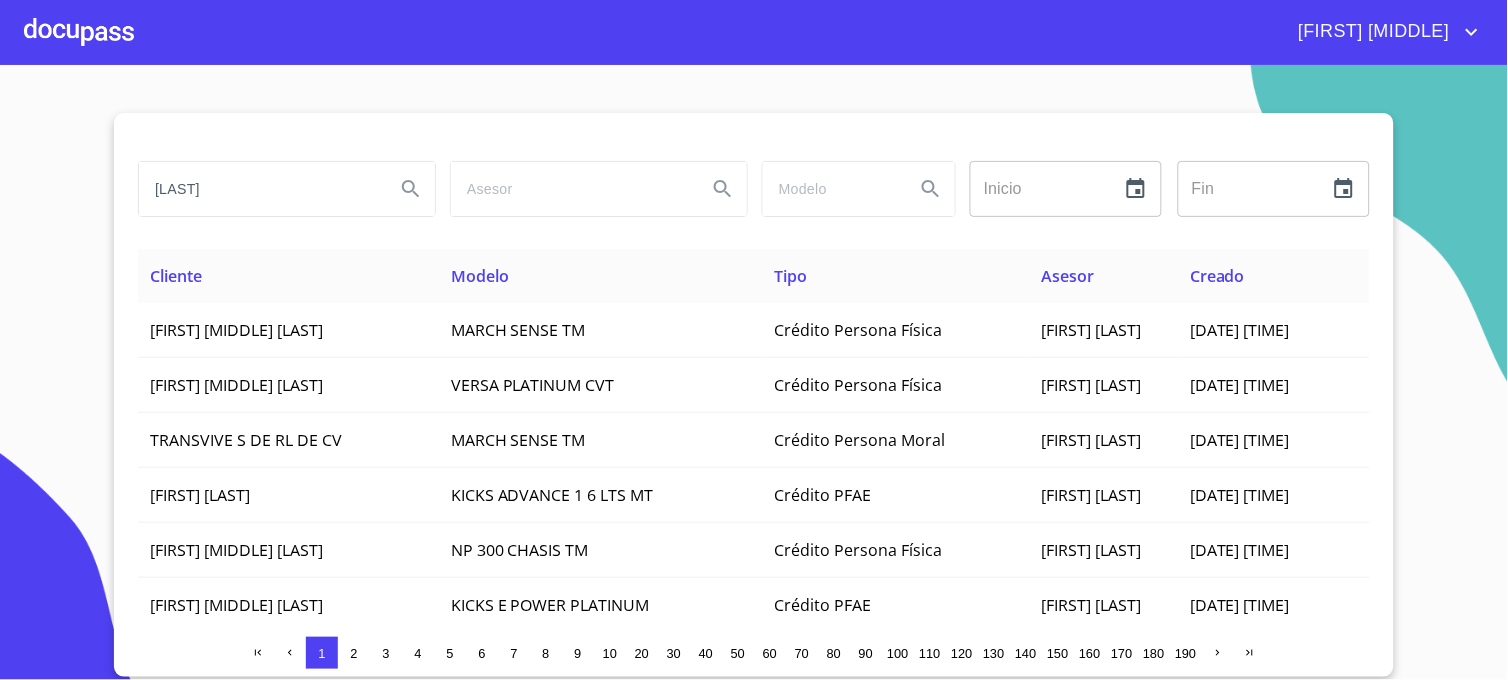 type on "MARTINEZ VILLASEÑOR" 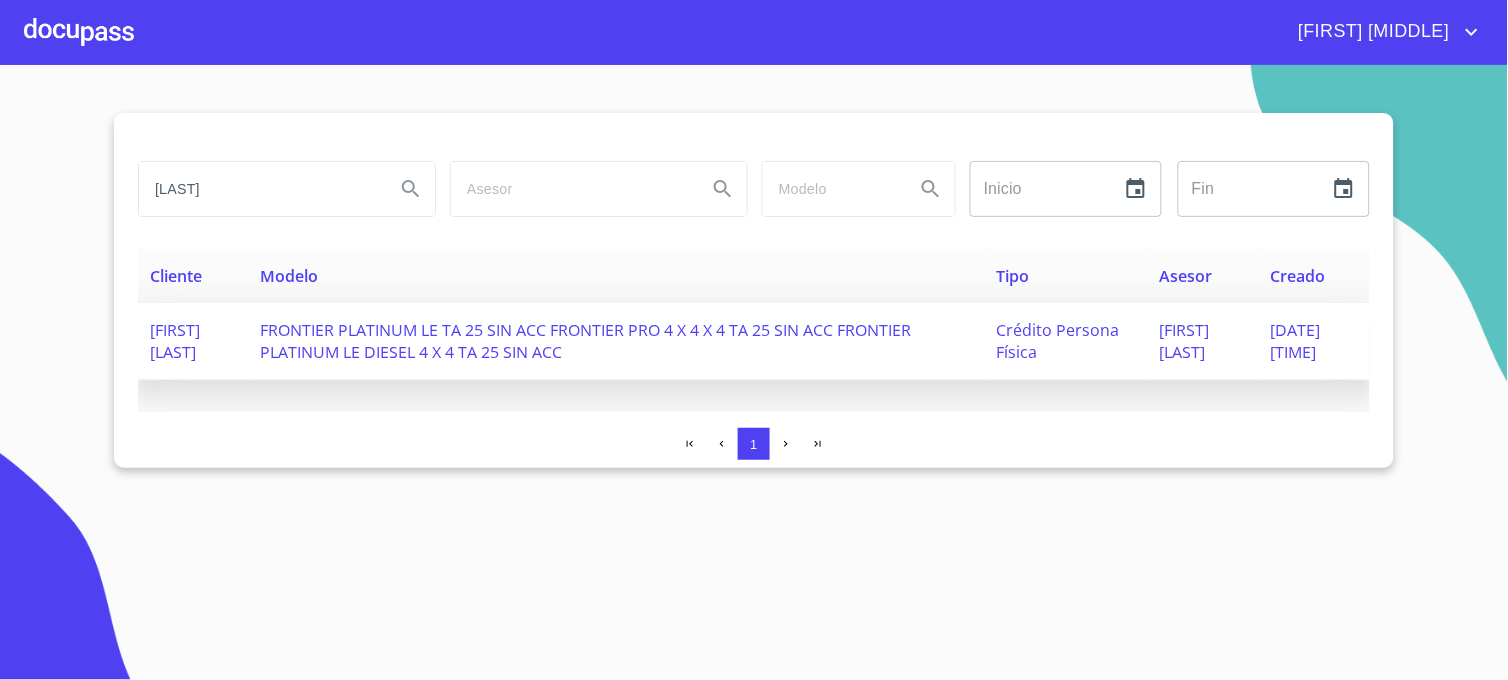 click on "FRONTIER PLATINUM LE TA 25 SIN ACC FRONTIER PRO 4 X 4 X 4 TA 25 SIN ACC FRONTIER PLATINUM LE DIESEL 4 X 4 TA 25 SIN ACC" at bounding box center [175, 341] 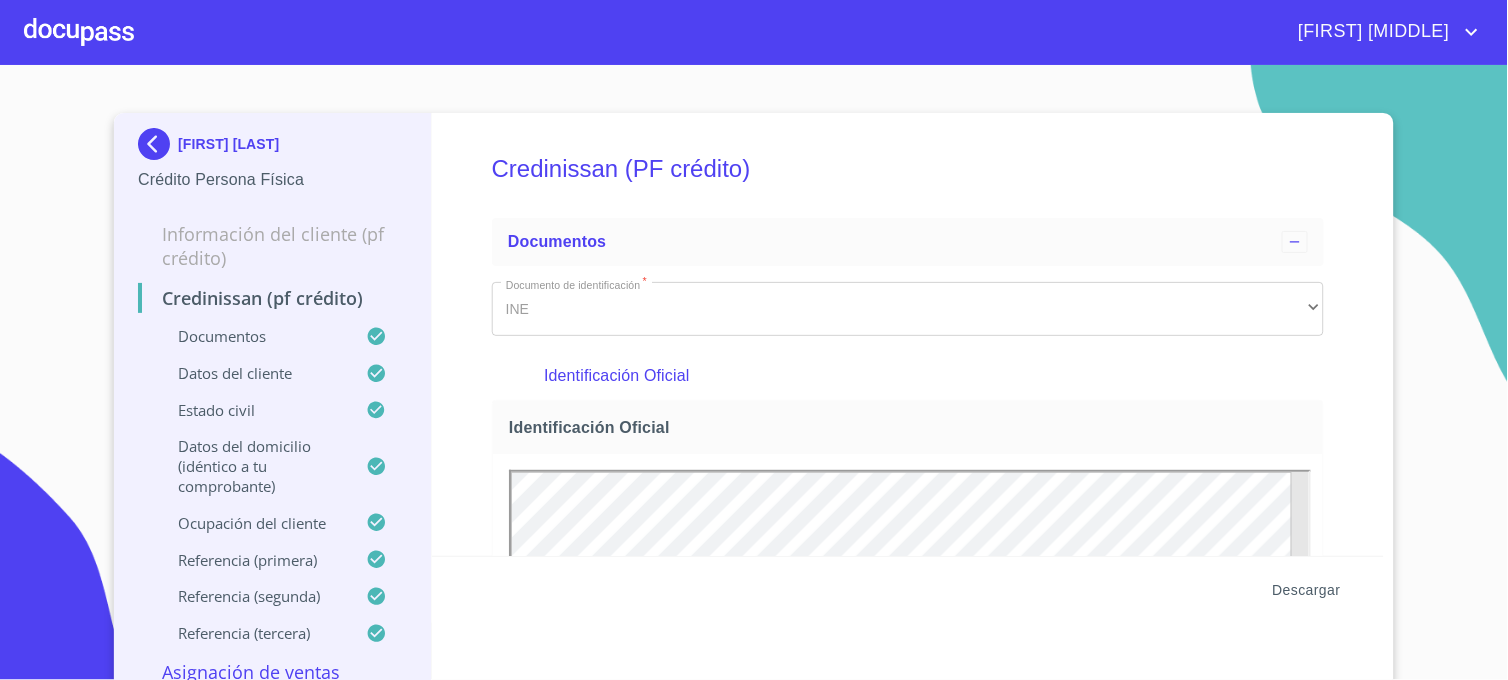 scroll, scrollTop: 0, scrollLeft: 0, axis: both 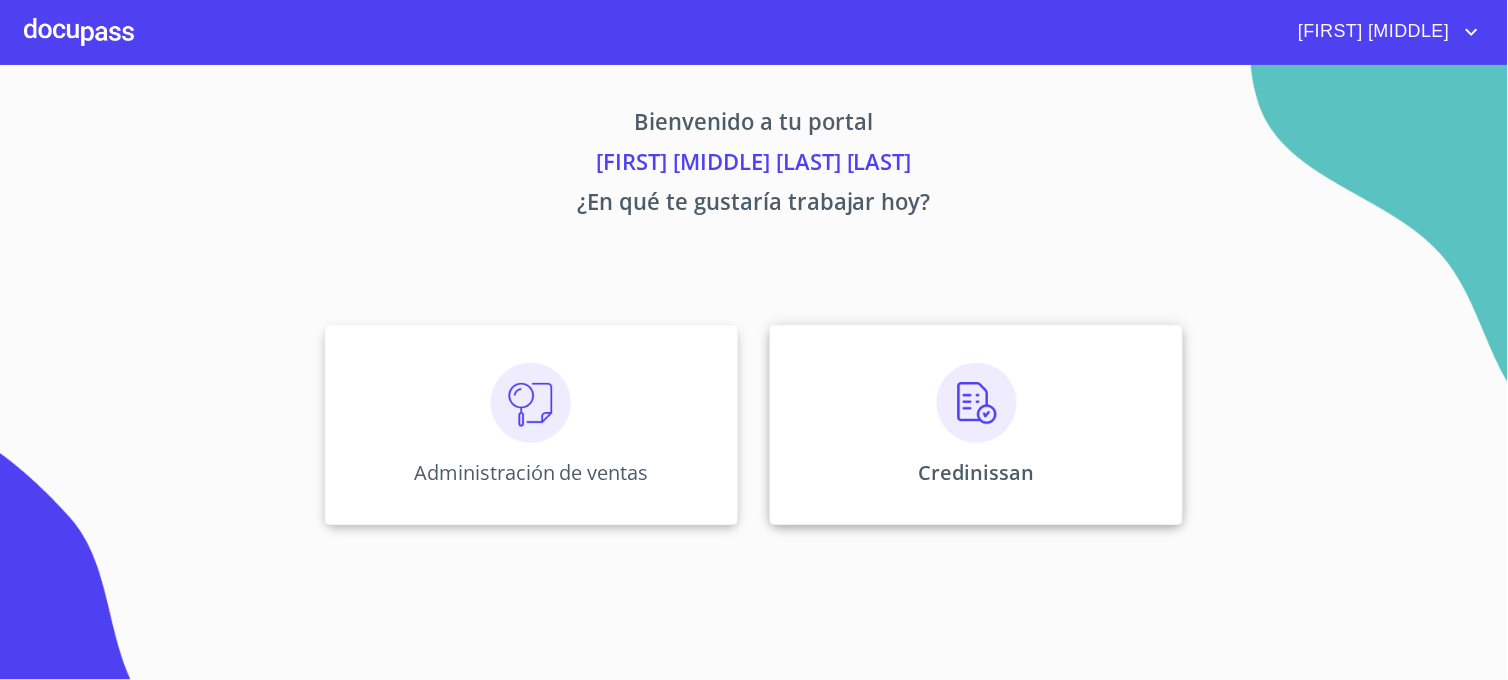 drag, startPoint x: 1284, startPoint y: 388, endPoint x: 1150, endPoint y: 454, distance: 149.37202 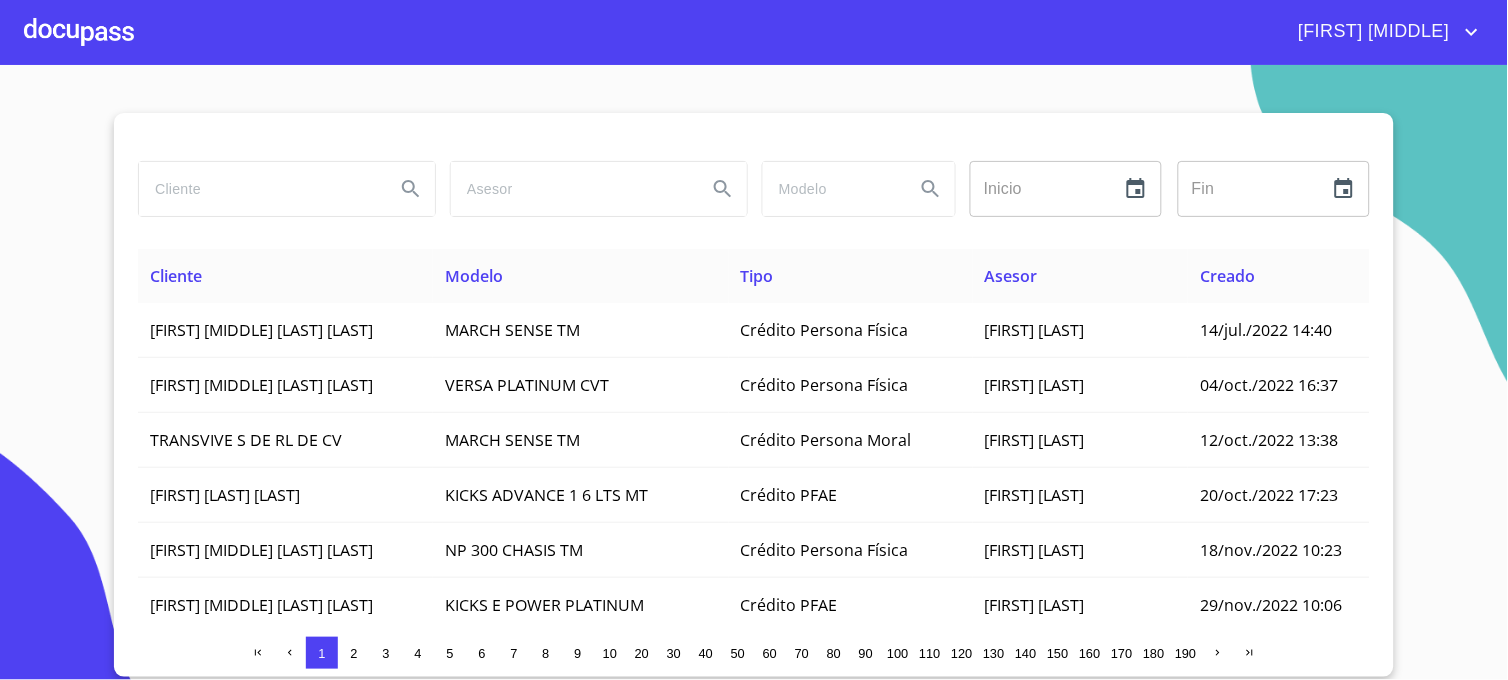 click at bounding box center [259, 189] 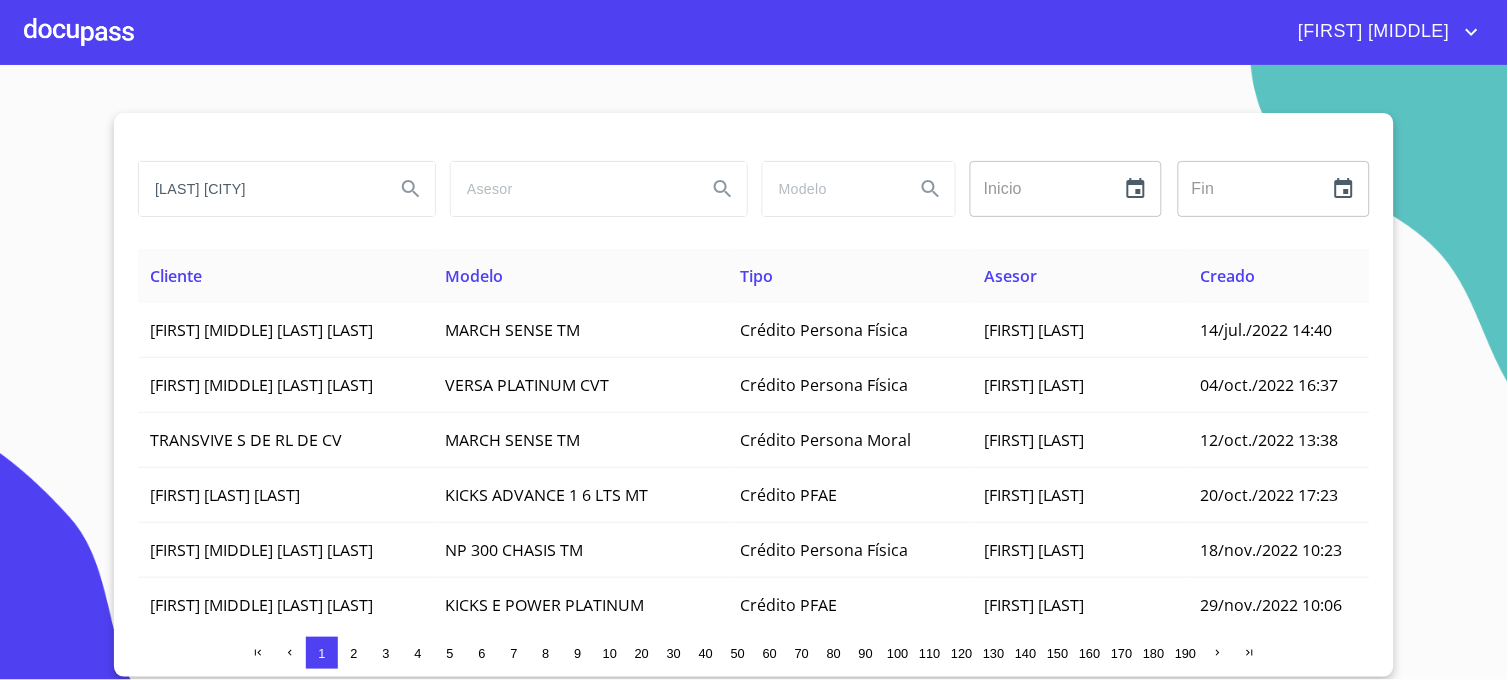 type on "[LAST] [CITY]" 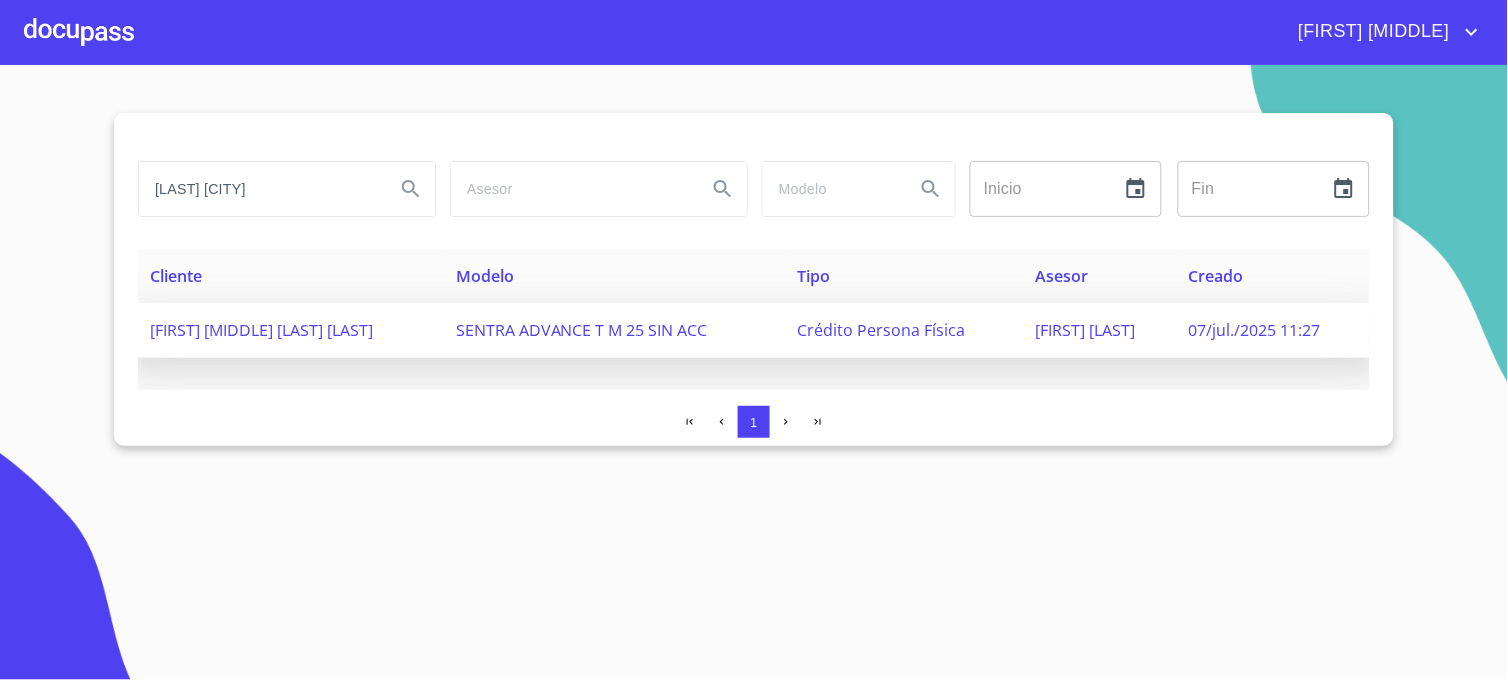 click on "SENTRA ADVANCE T M 25 SIN ACC" at bounding box center (261, 330) 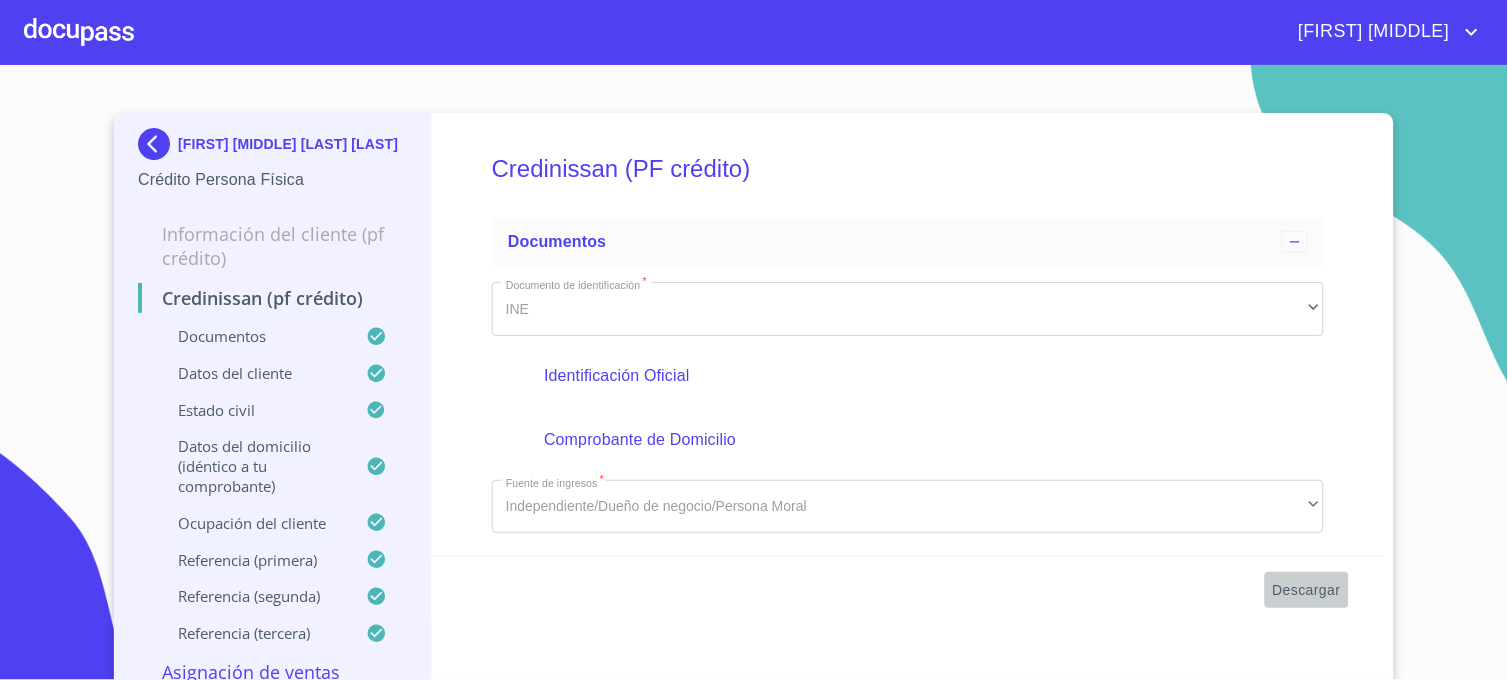 click on "Descargar" at bounding box center (1307, 590) 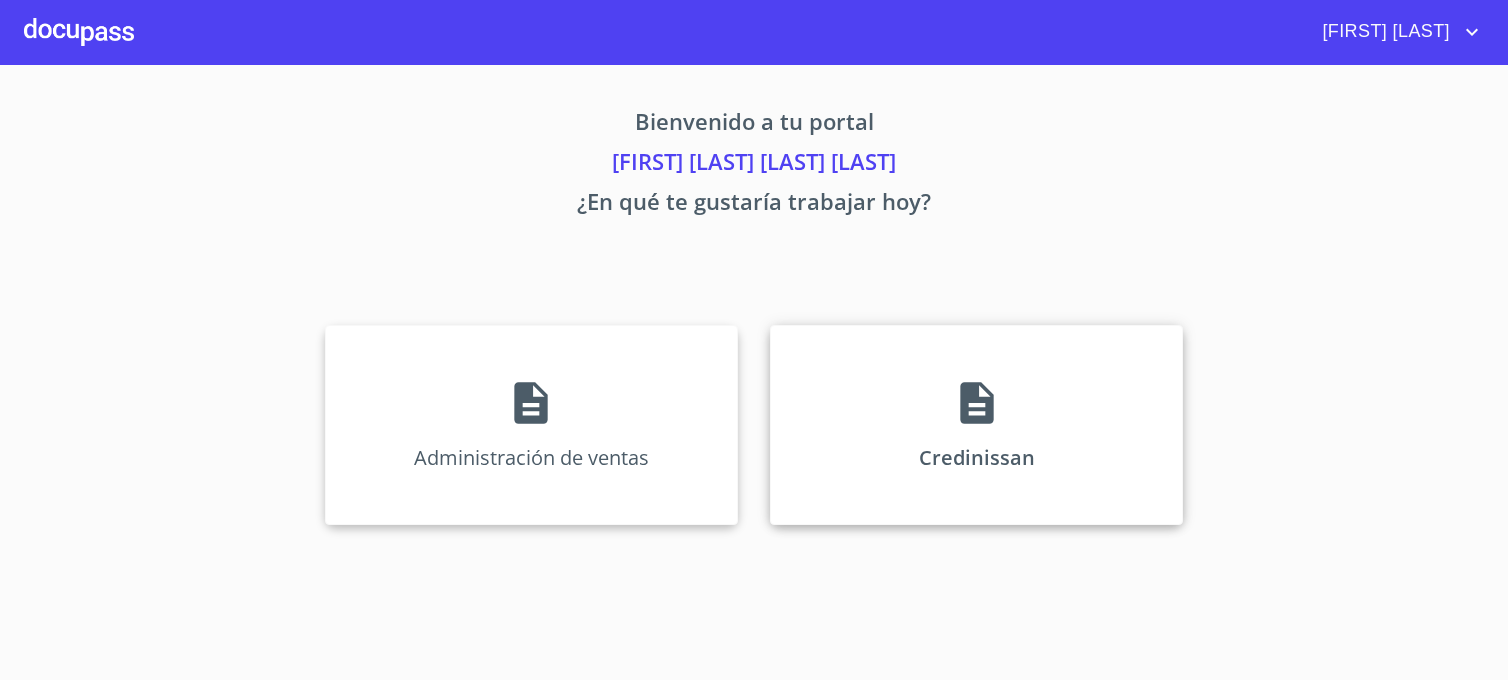 scroll, scrollTop: 0, scrollLeft: 0, axis: both 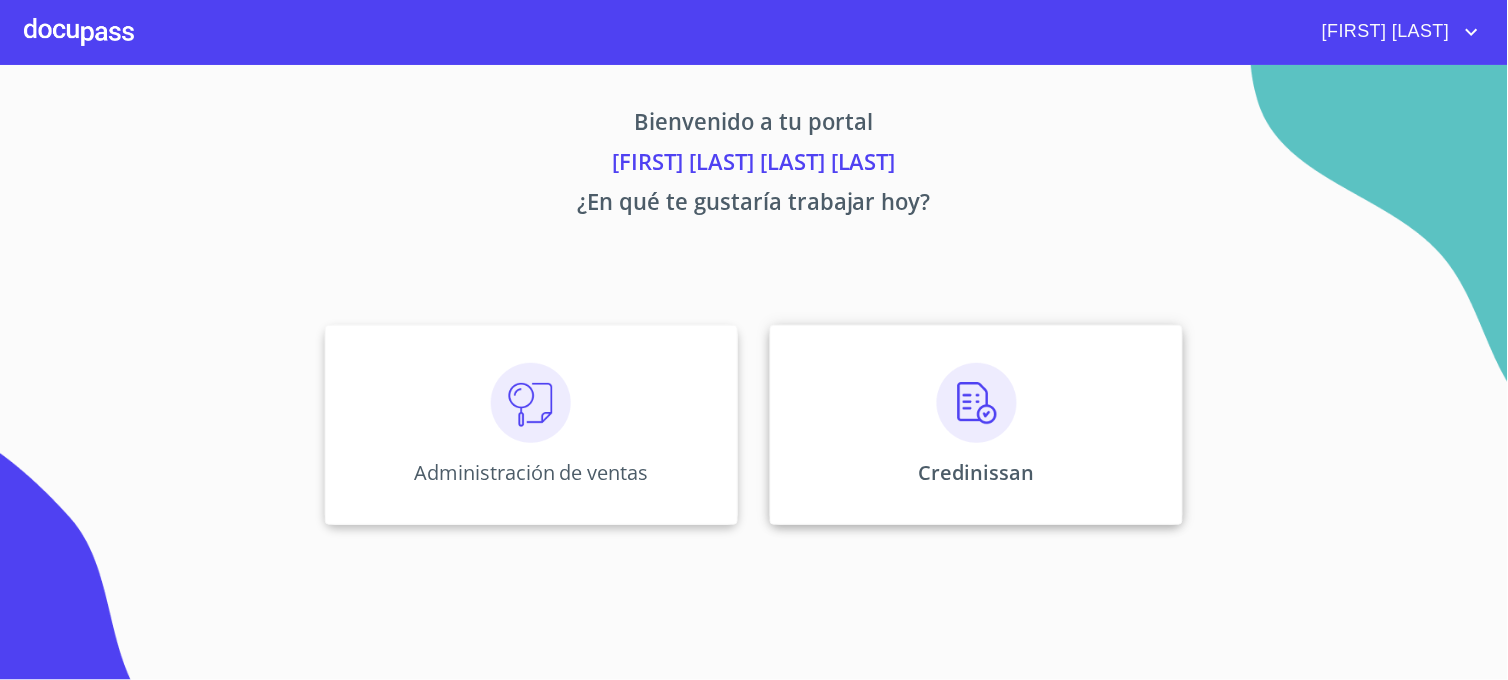 click on "Credinissan" at bounding box center (531, 425) 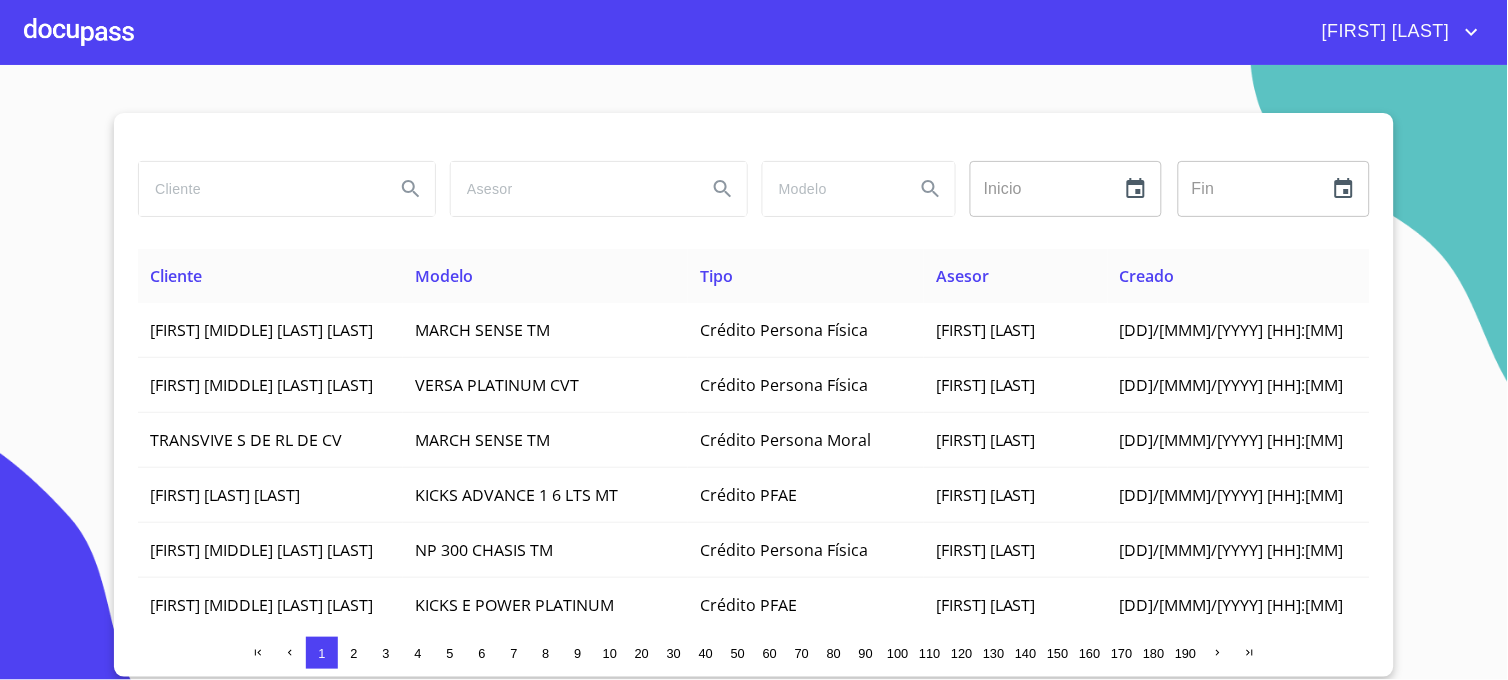 click at bounding box center [259, 189] 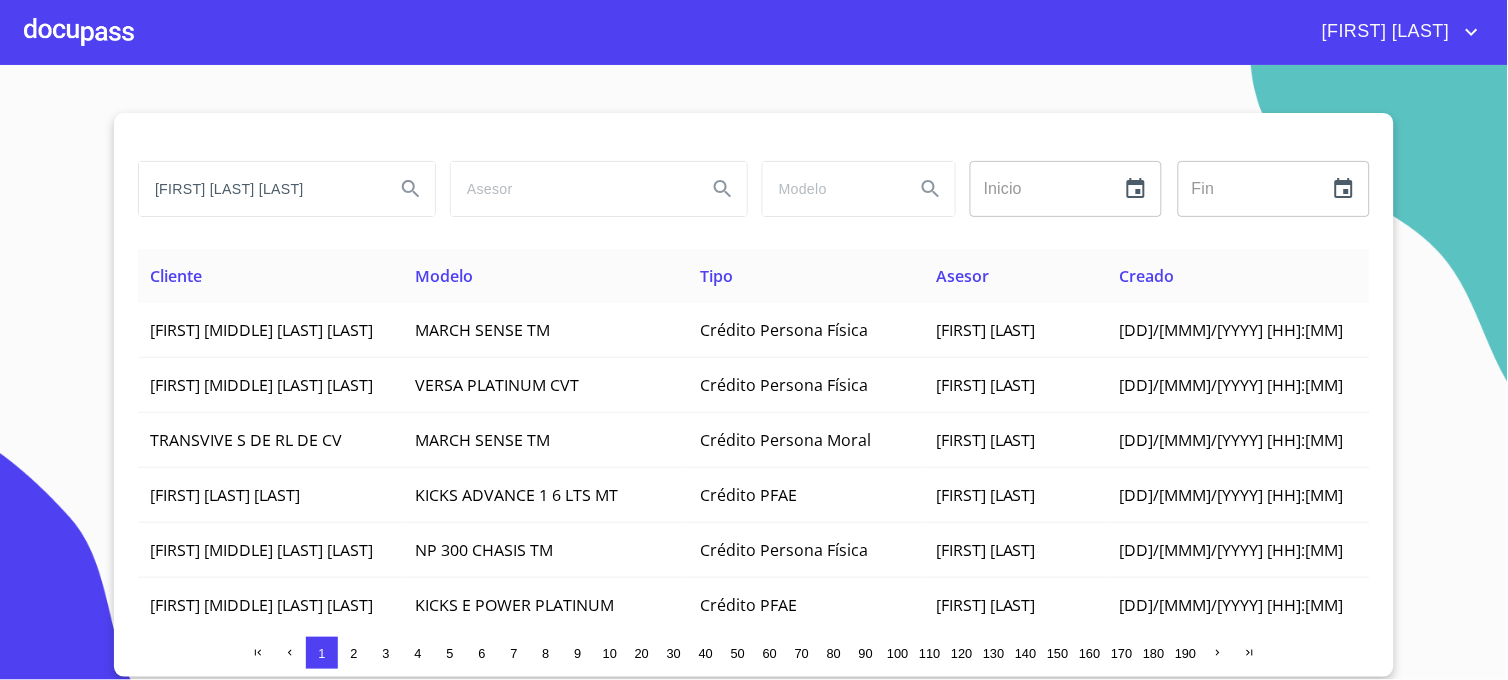 click on "LOANI ARACELI" at bounding box center (259, 189) 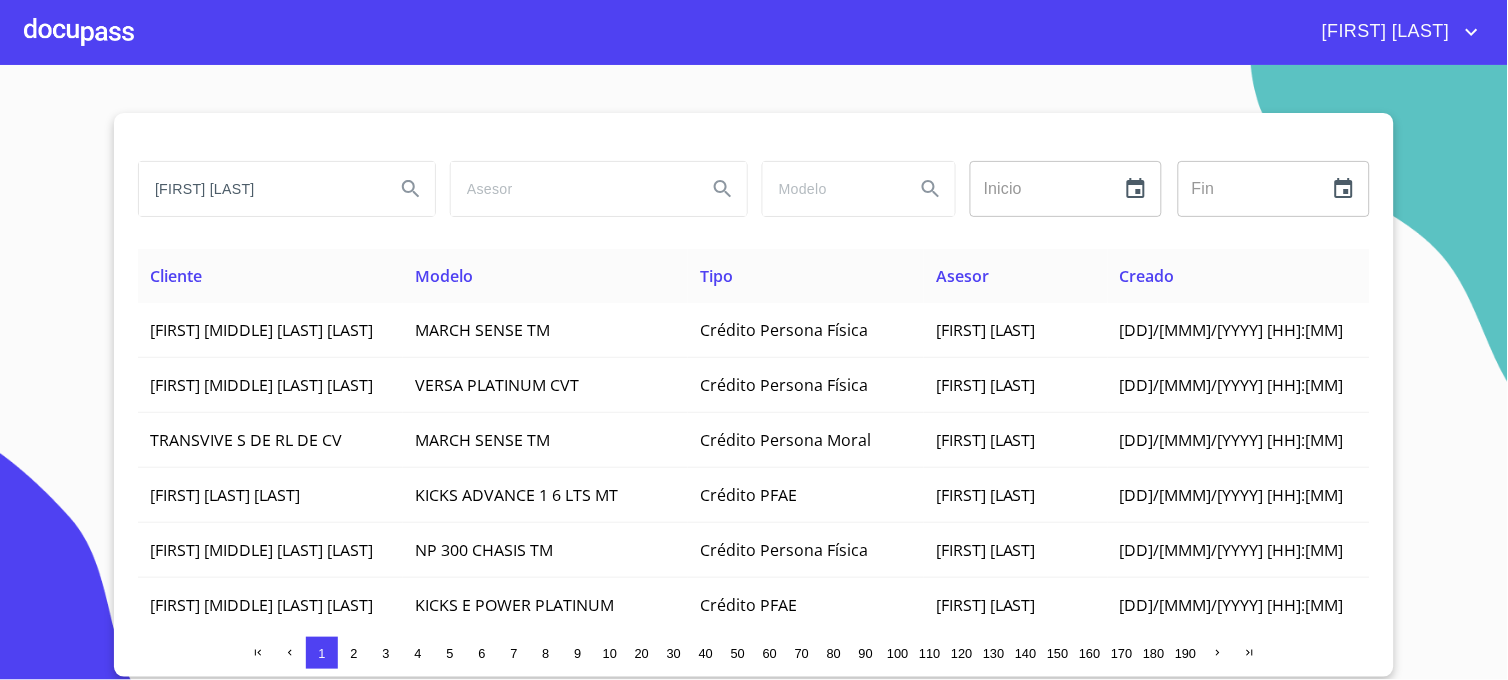 type on "LOANY ARACELI" 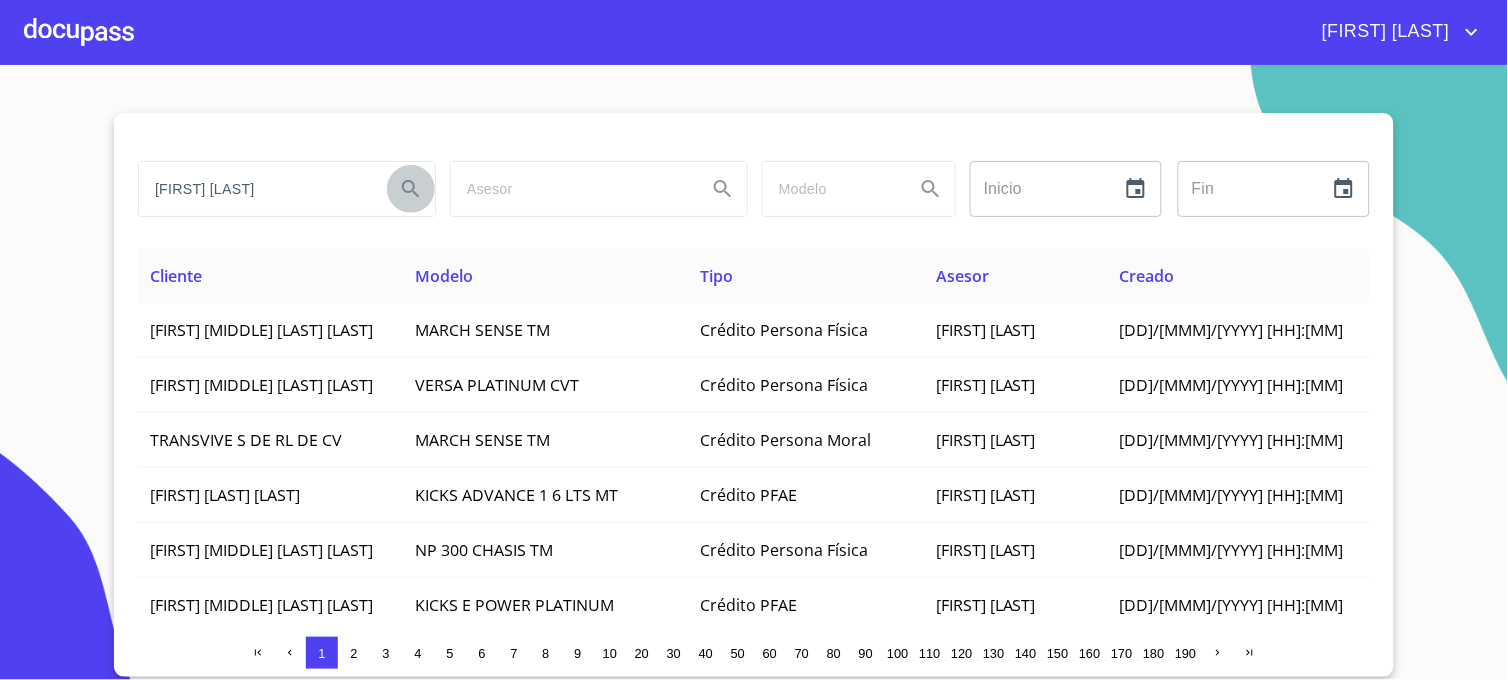 click at bounding box center (411, 189) 